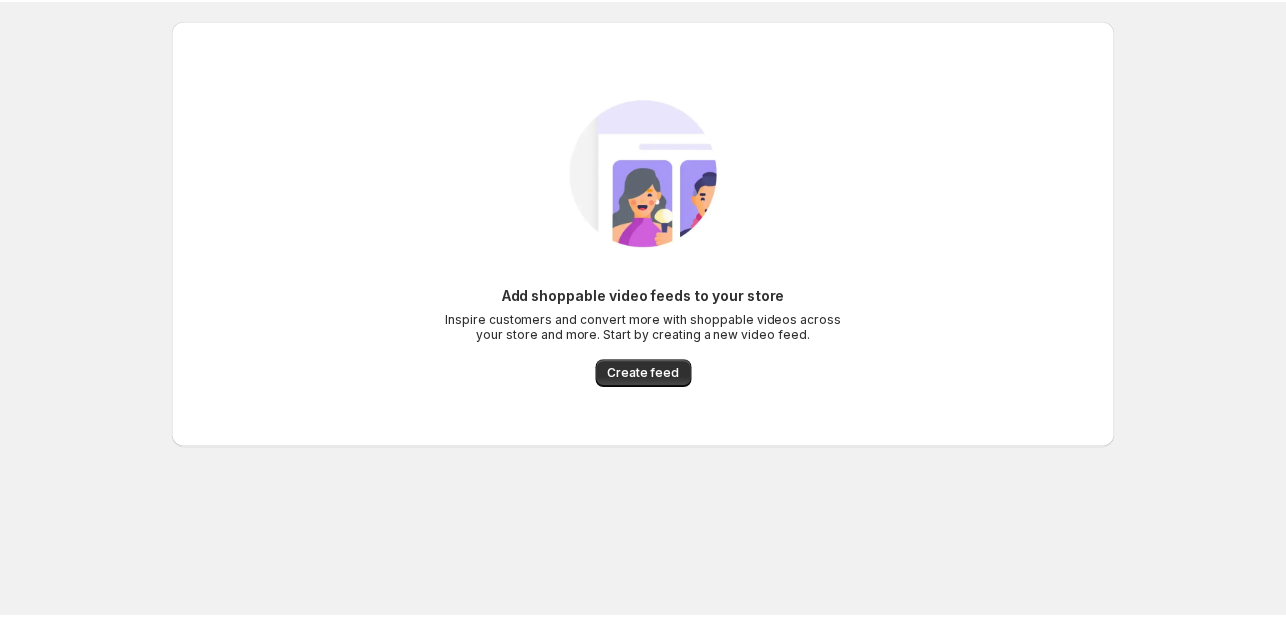 scroll, scrollTop: 0, scrollLeft: 0, axis: both 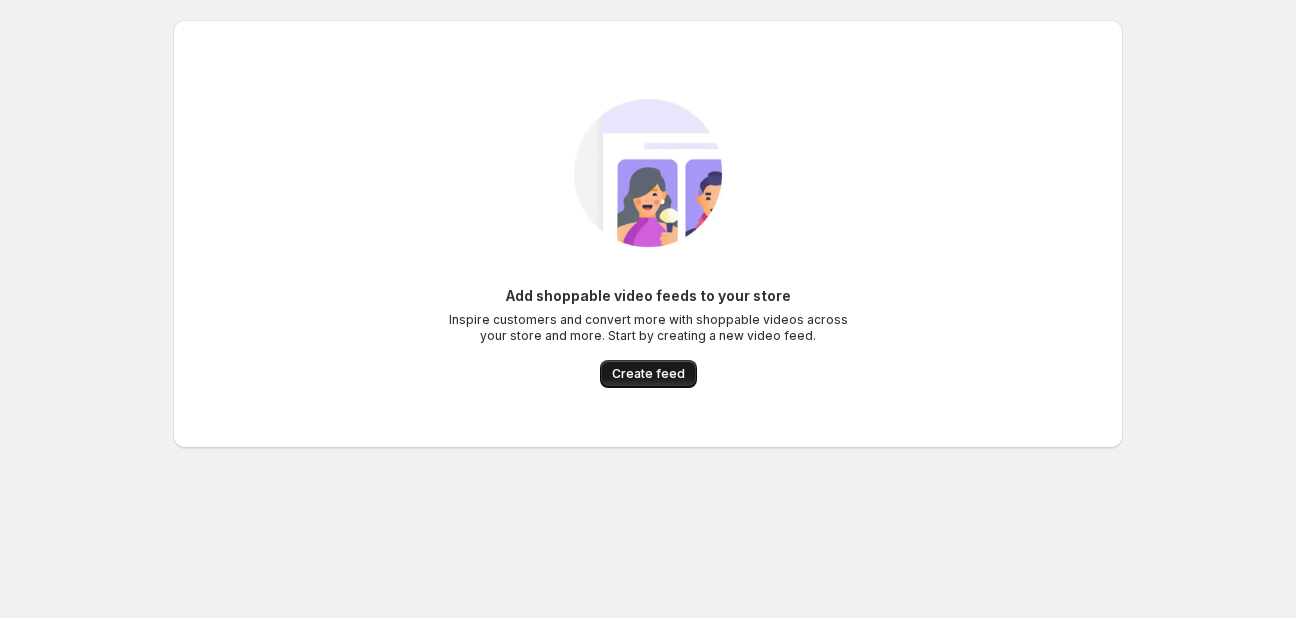 click on "Create feed" at bounding box center (648, 374) 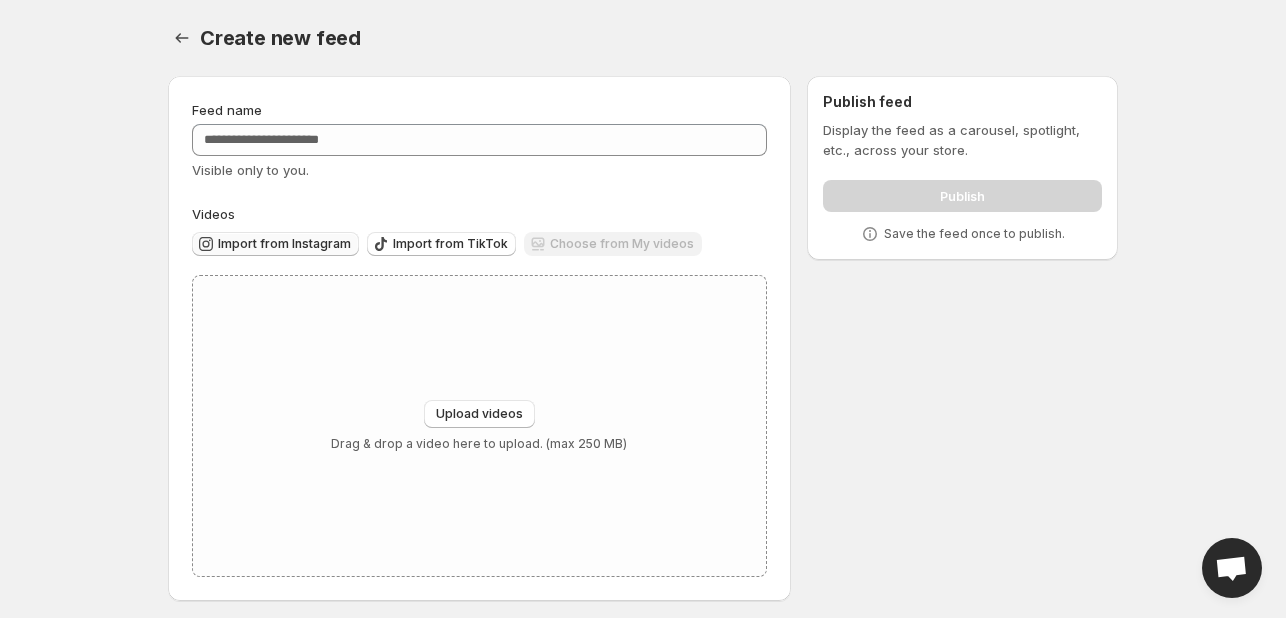 click on "Import from Instagram" at bounding box center (284, 244) 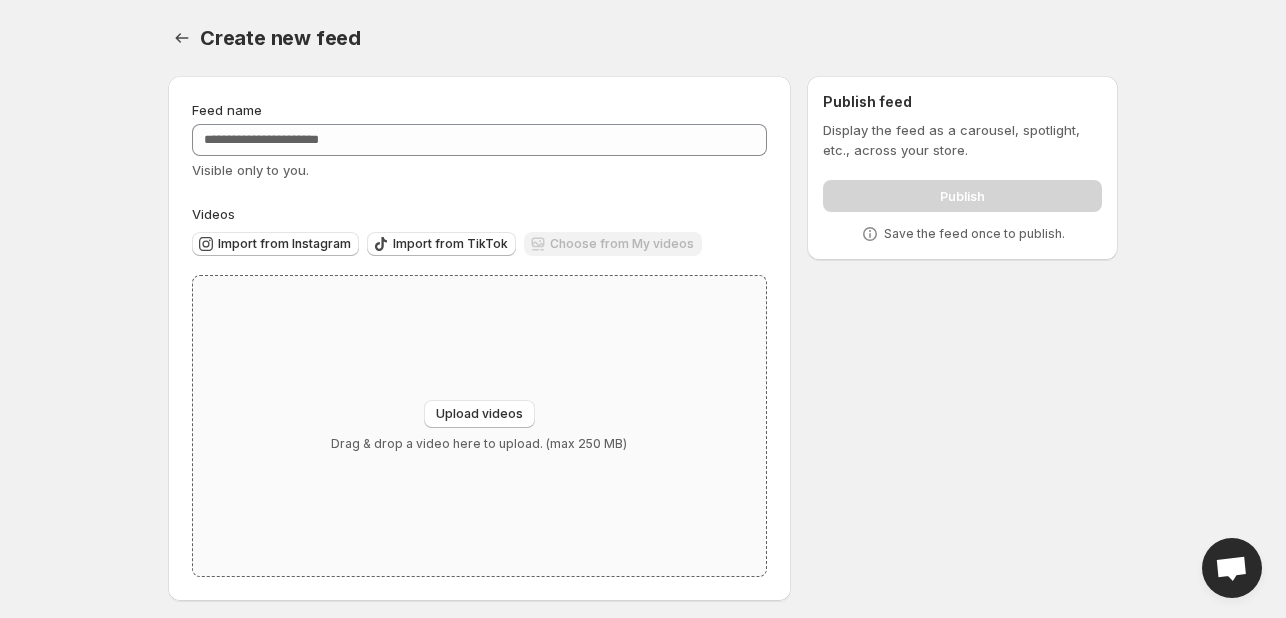 scroll, scrollTop: 8, scrollLeft: 0, axis: vertical 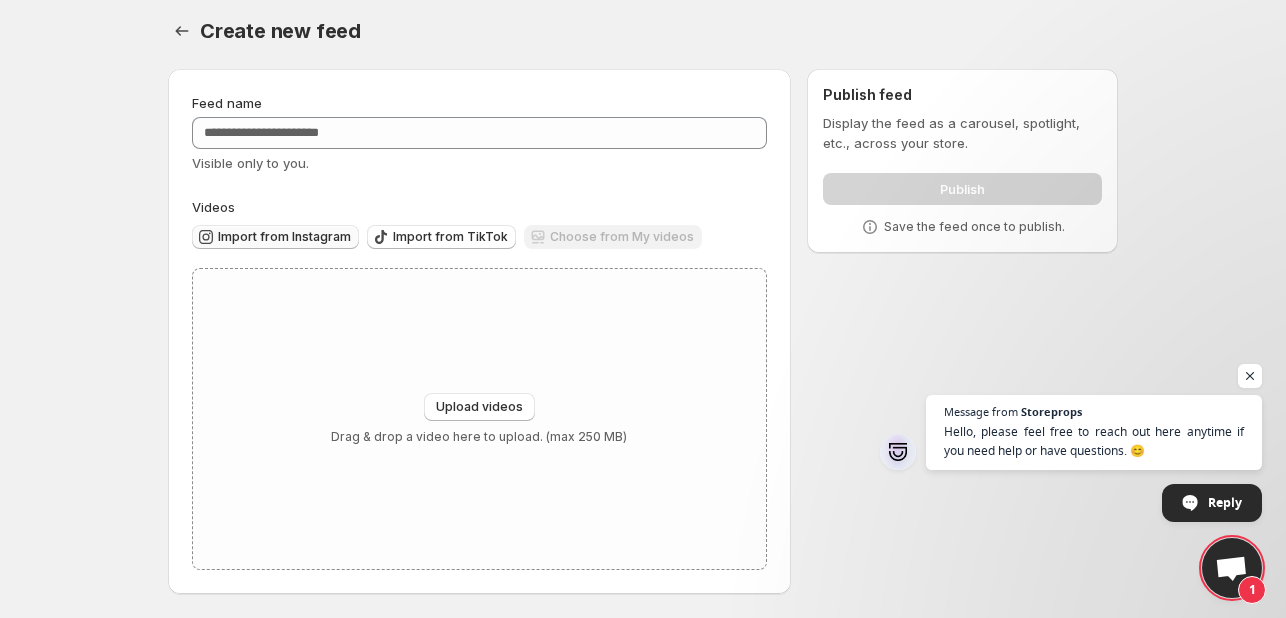 click on "Import from Instagram" at bounding box center (275, 237) 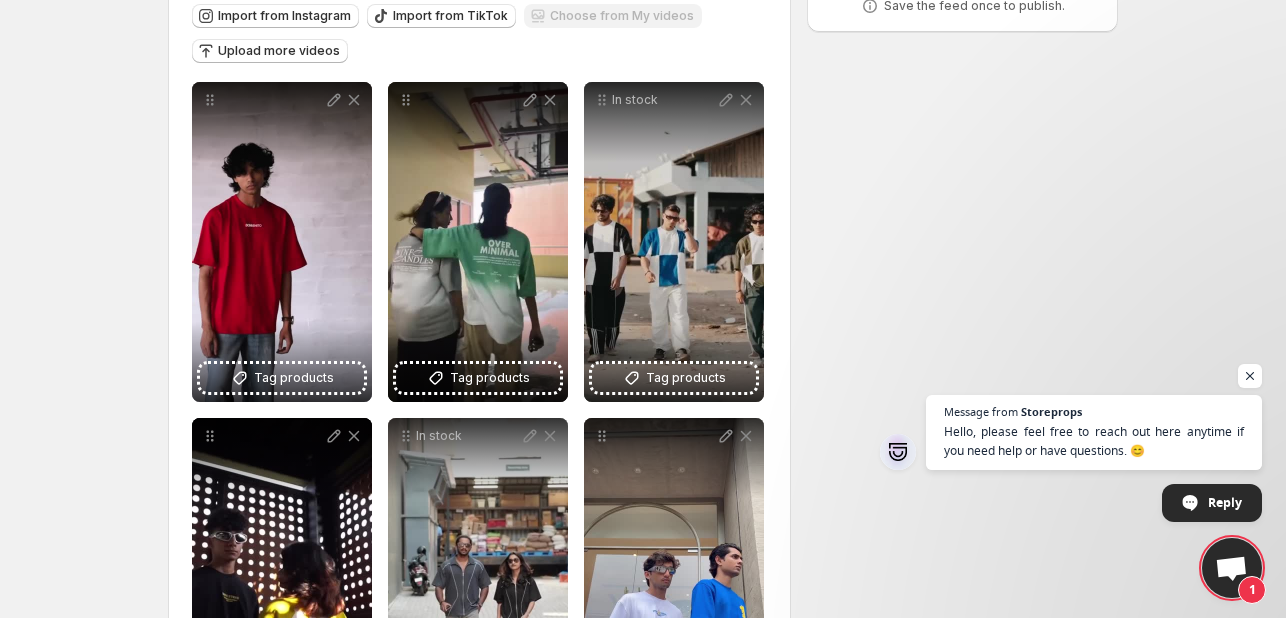scroll, scrollTop: 397, scrollLeft: 0, axis: vertical 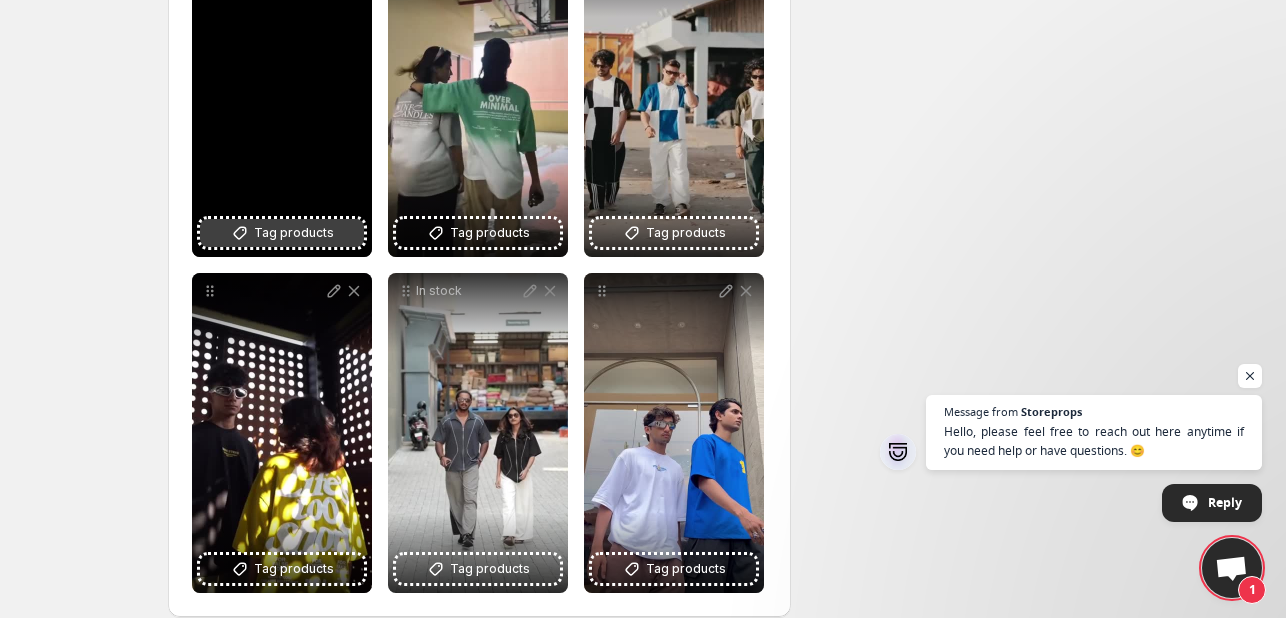 click on "Tag products" at bounding box center (294, 233) 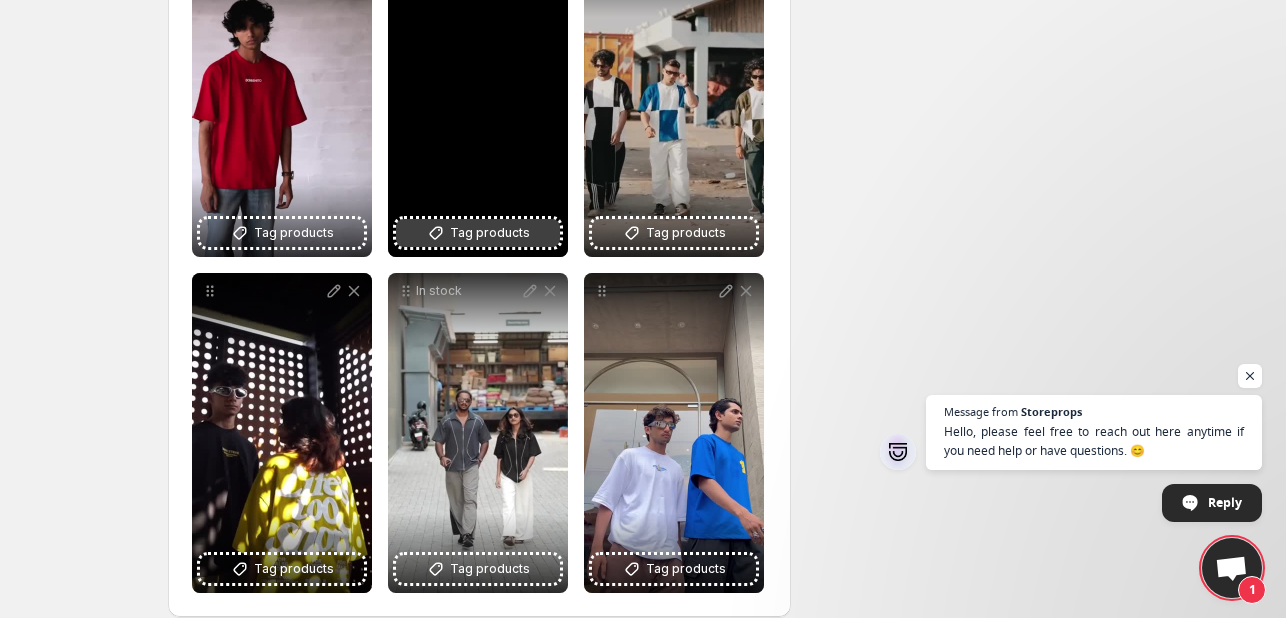 click on "Tag products" at bounding box center (490, 233) 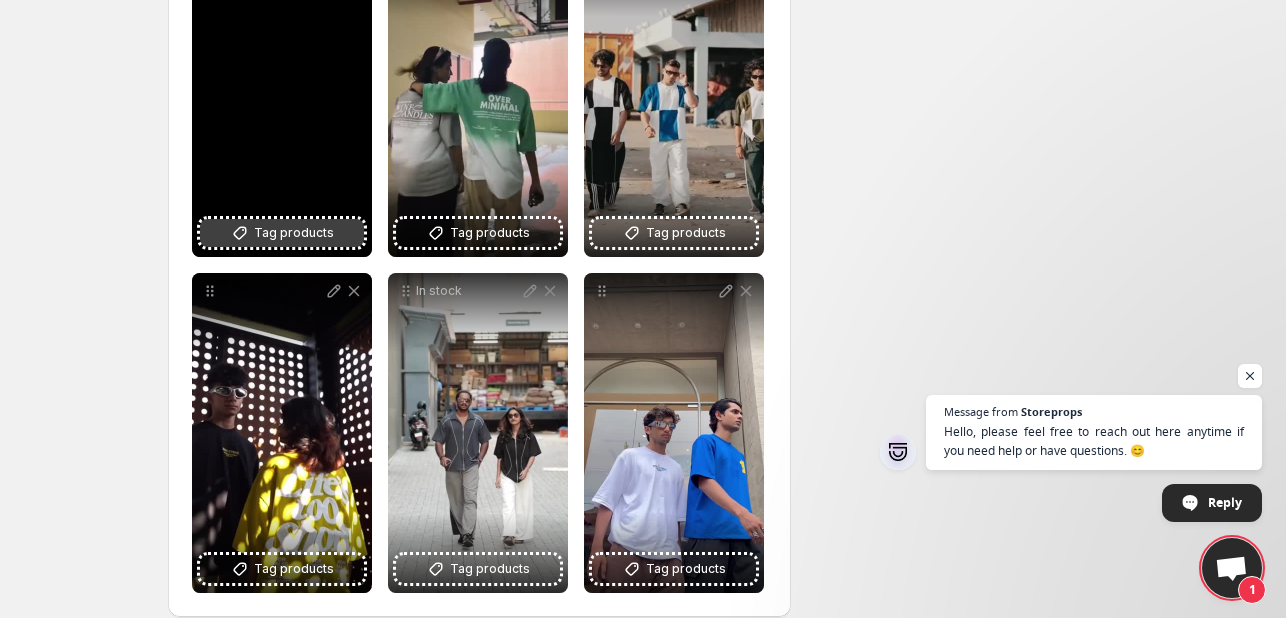 click on "Tag products" at bounding box center [294, 233] 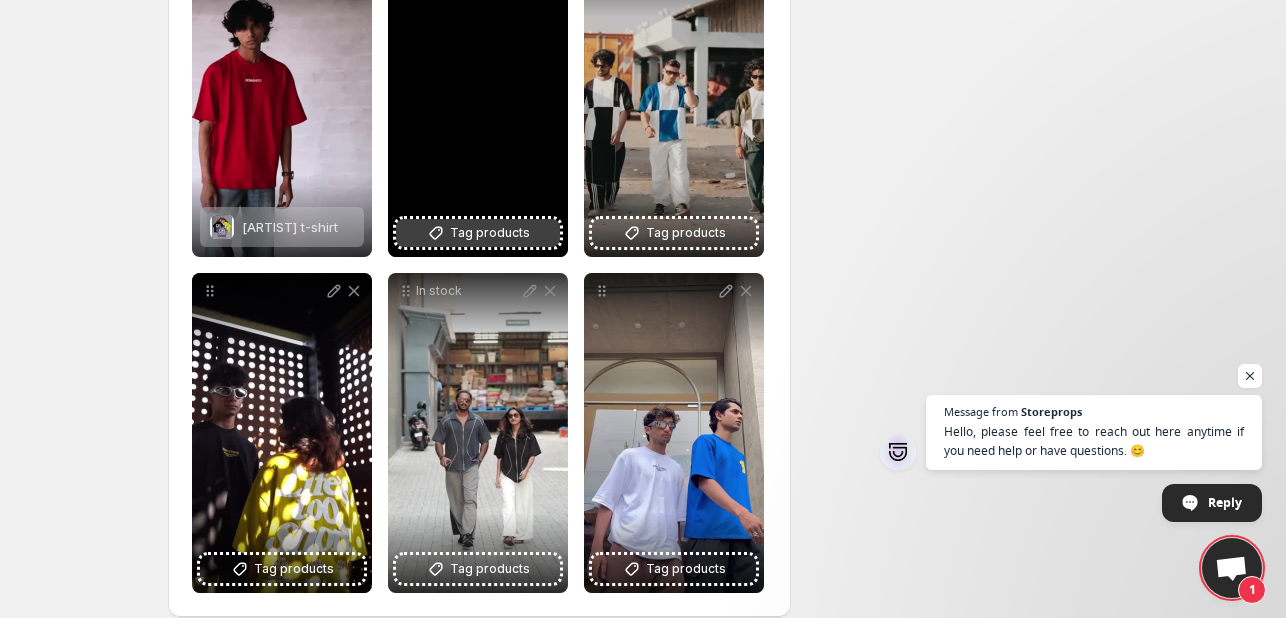 click on "Tag products" at bounding box center (490, 233) 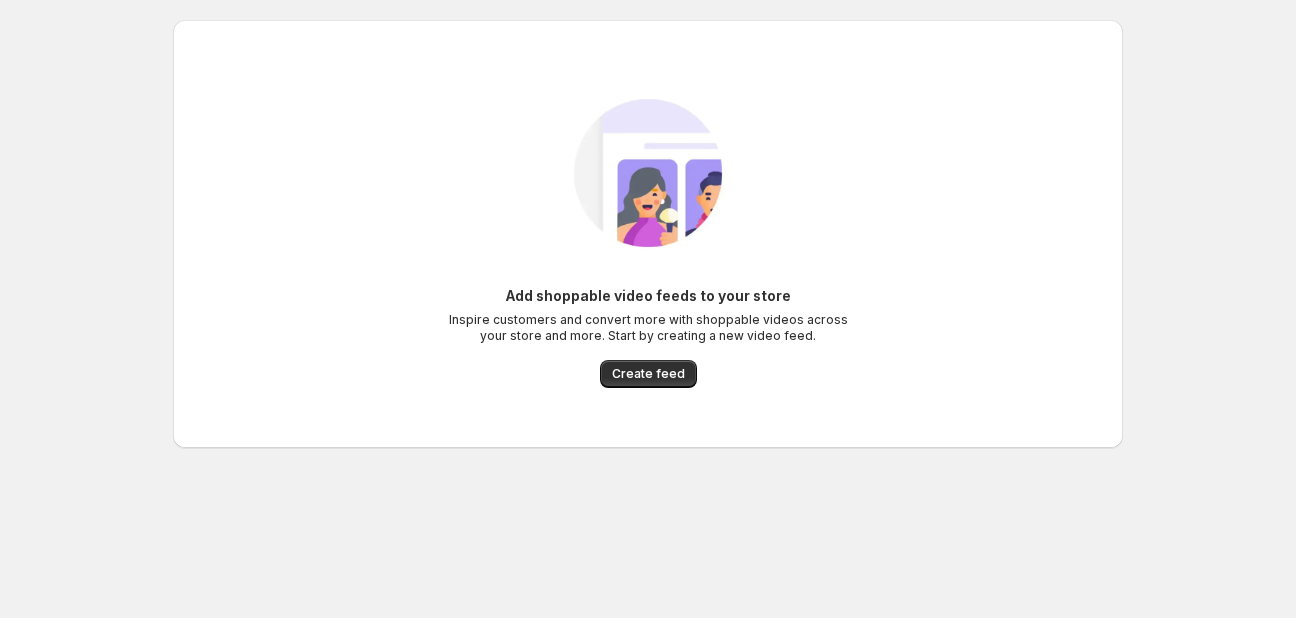scroll, scrollTop: 0, scrollLeft: 0, axis: both 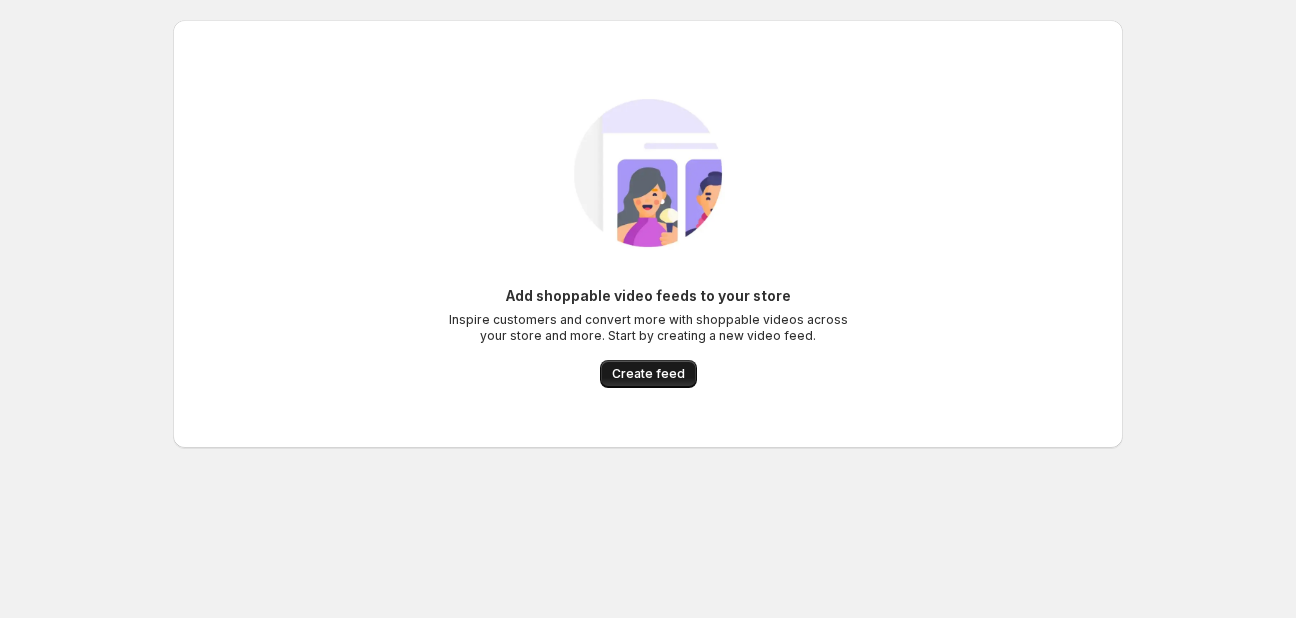click on "Create feed" at bounding box center [648, 374] 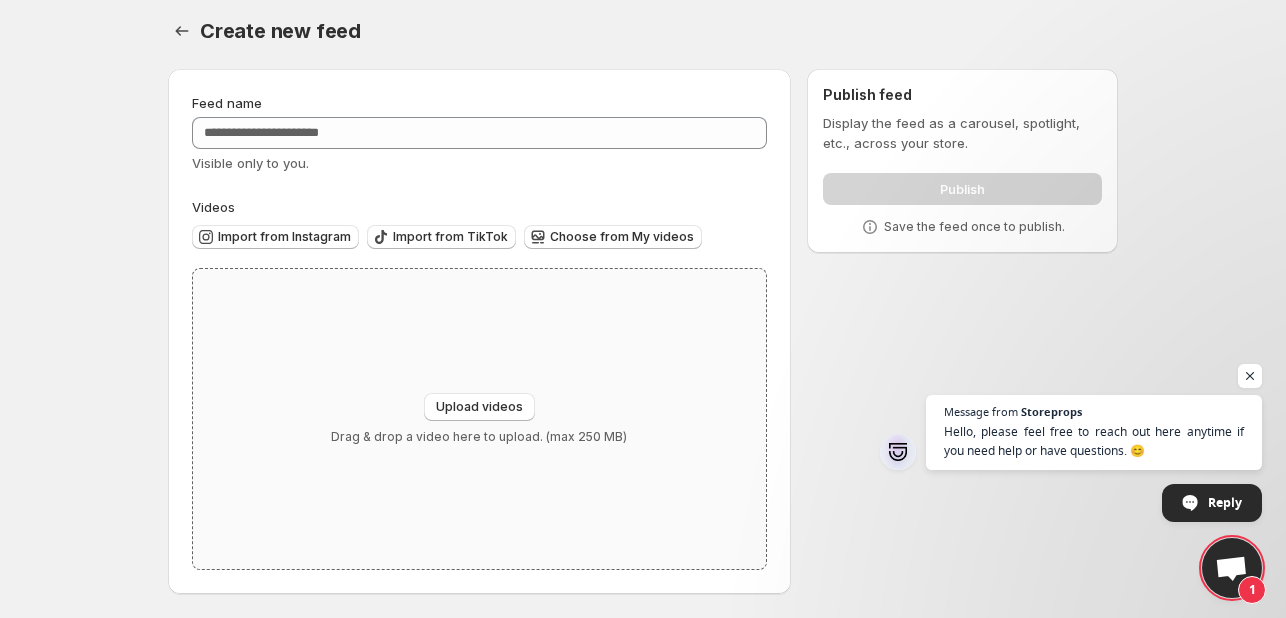 scroll, scrollTop: 8, scrollLeft: 0, axis: vertical 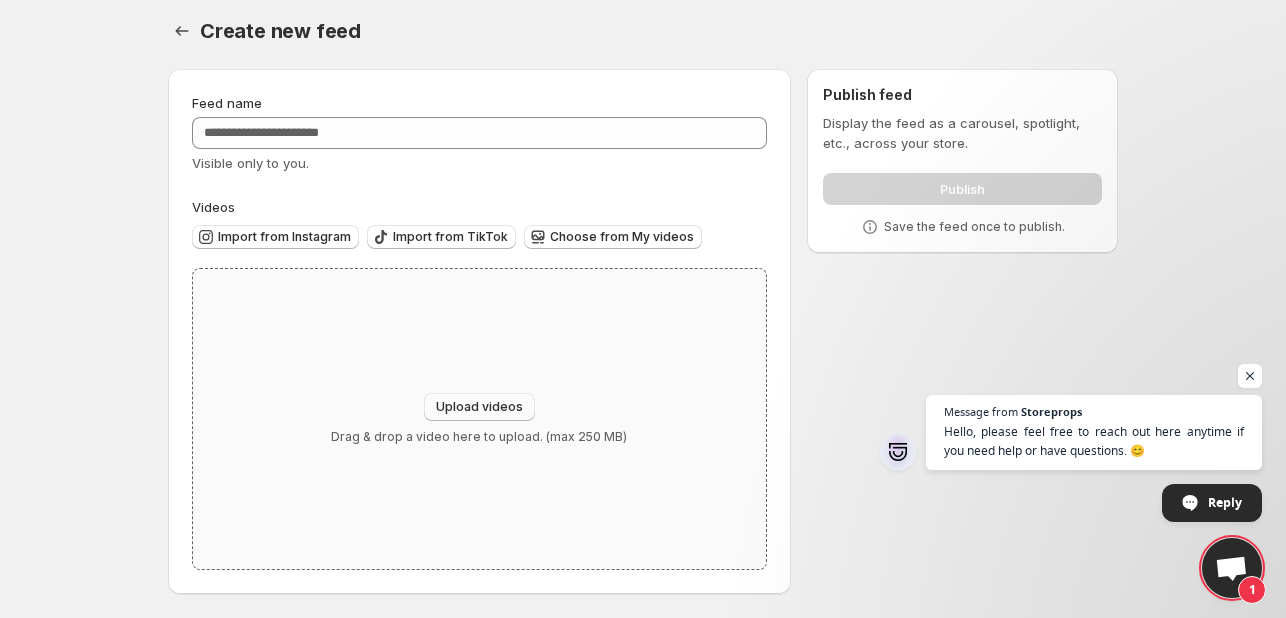 click on "Upload videos" at bounding box center [479, 407] 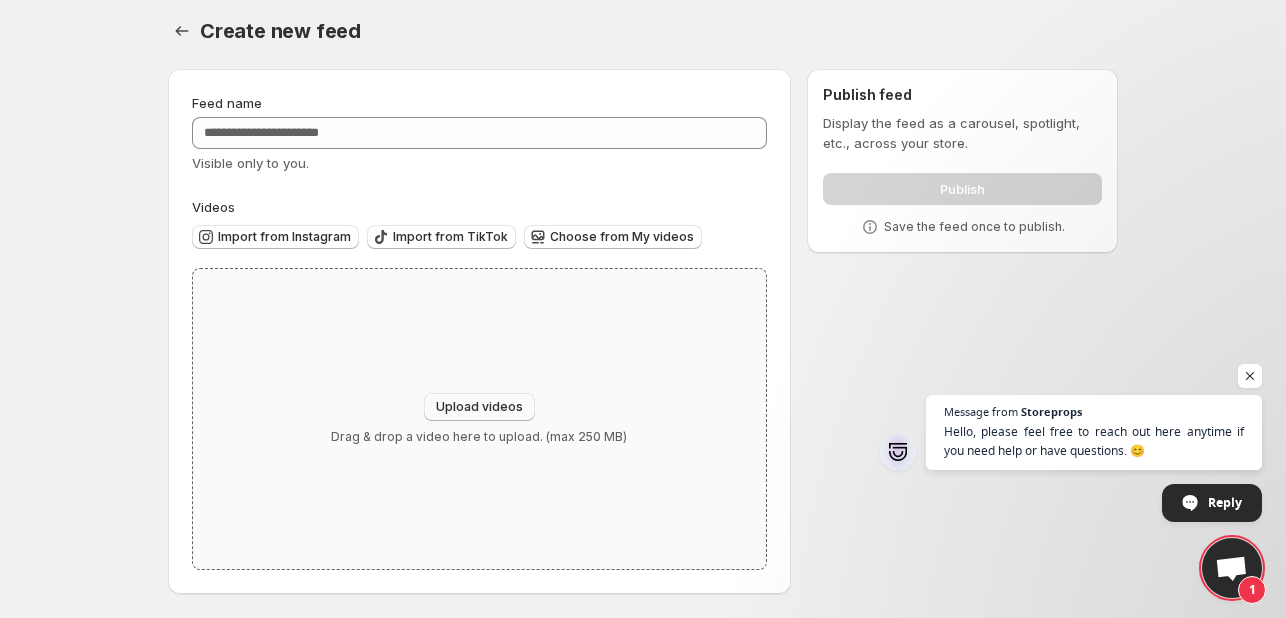 type on "**********" 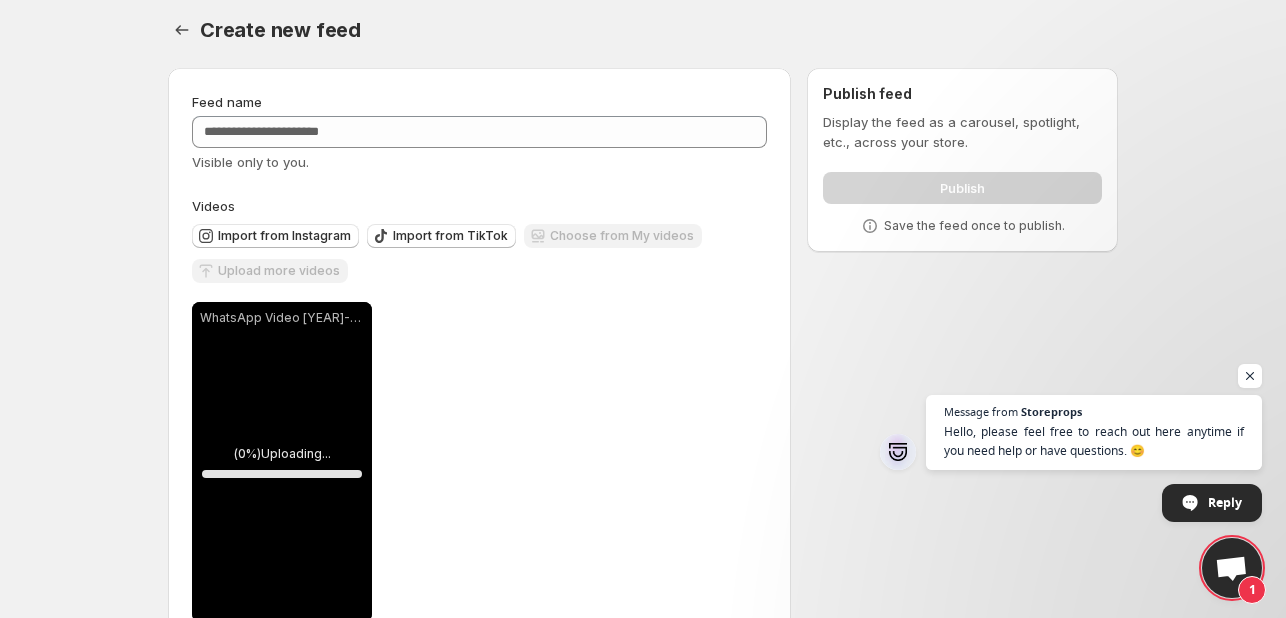 scroll, scrollTop: 61, scrollLeft: 0, axis: vertical 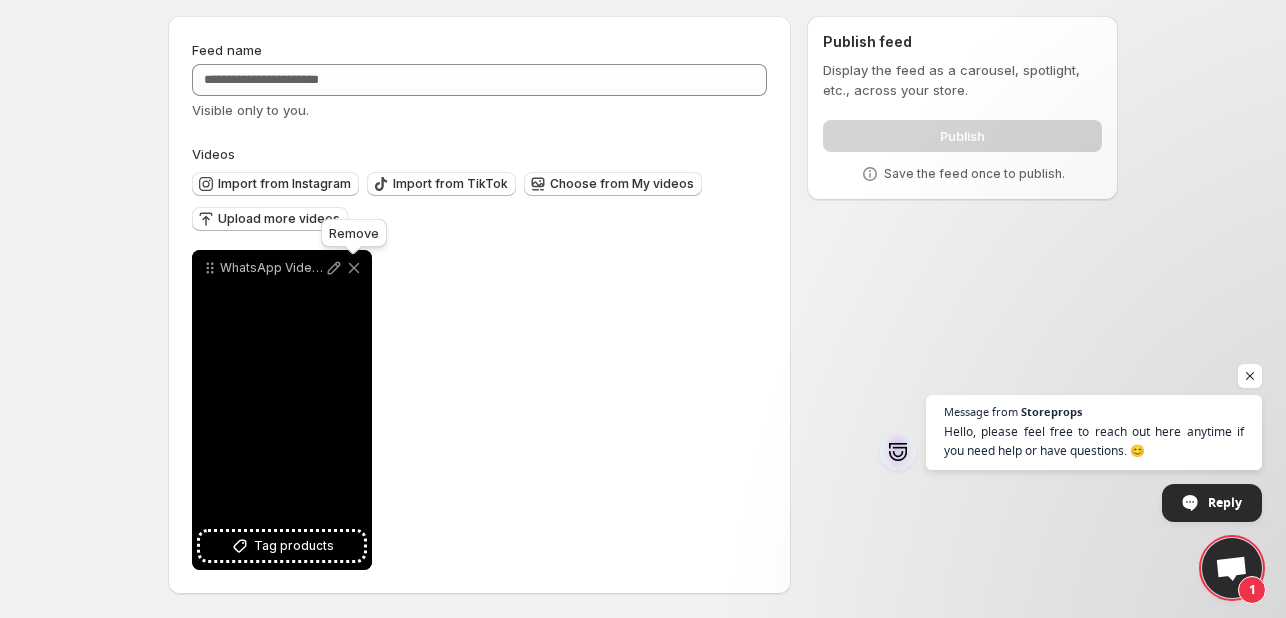 click 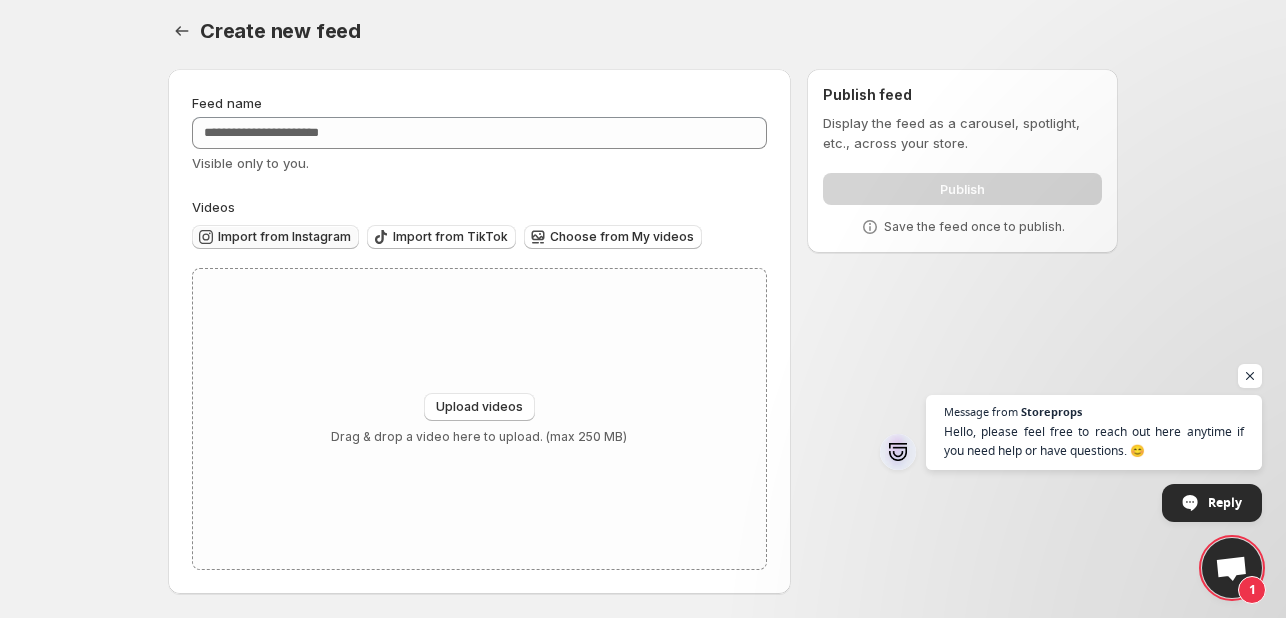 drag, startPoint x: 303, startPoint y: 221, endPoint x: 303, endPoint y: 236, distance: 15 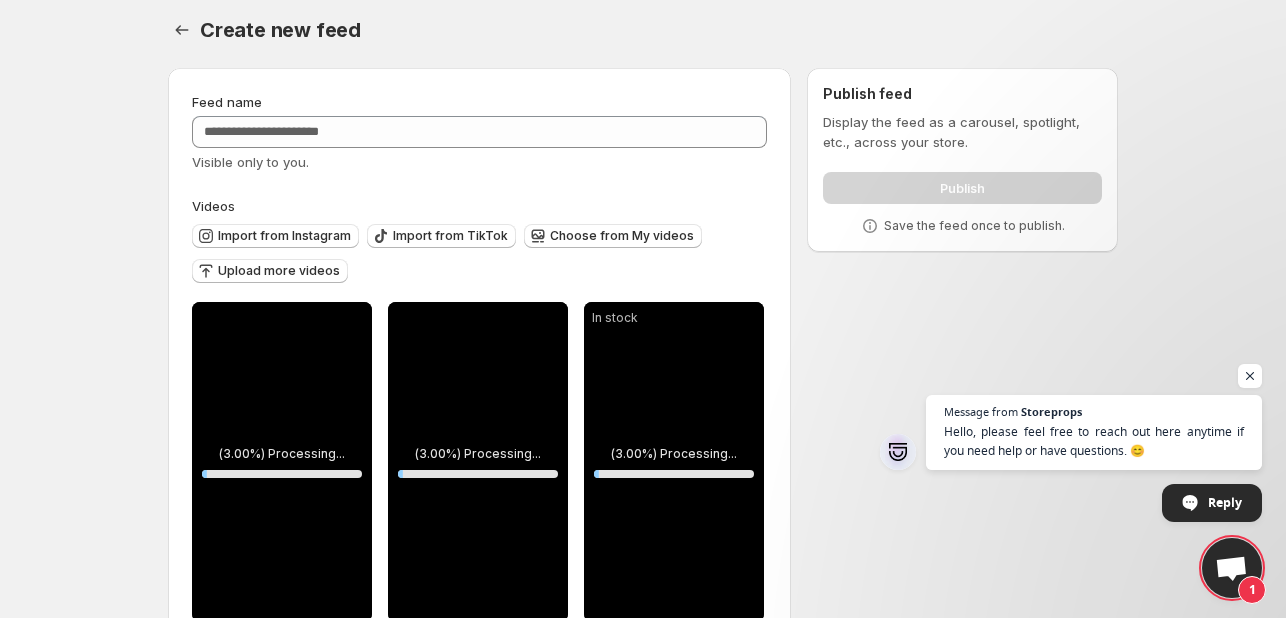 scroll, scrollTop: 162, scrollLeft: 0, axis: vertical 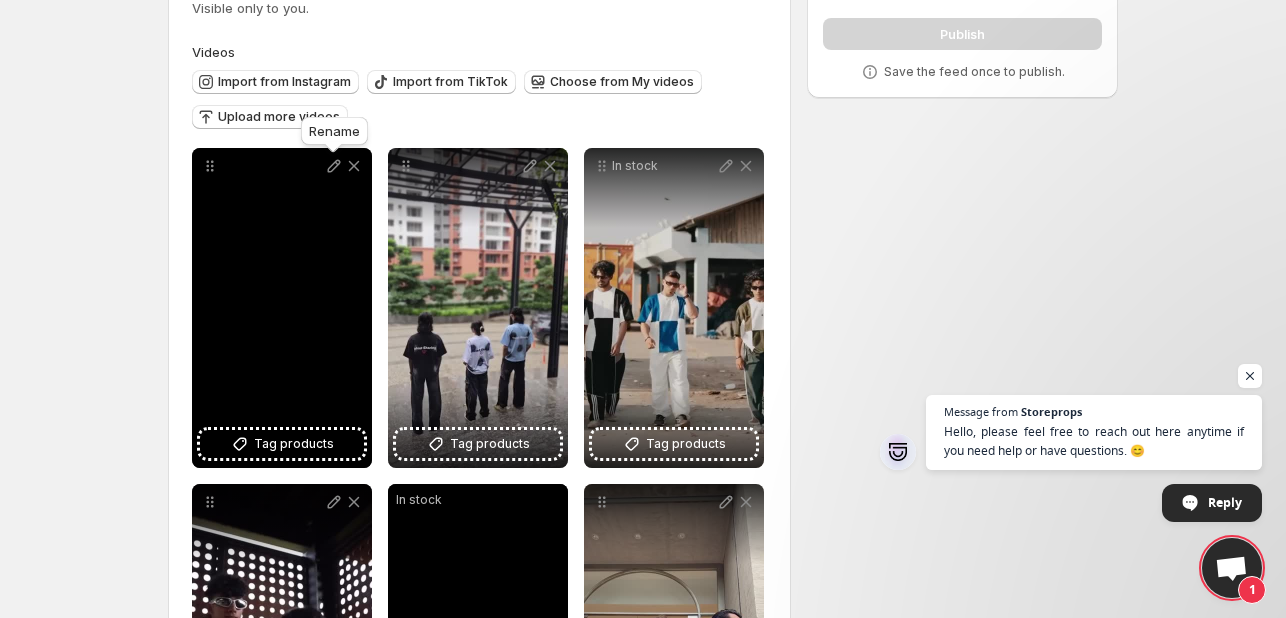 click 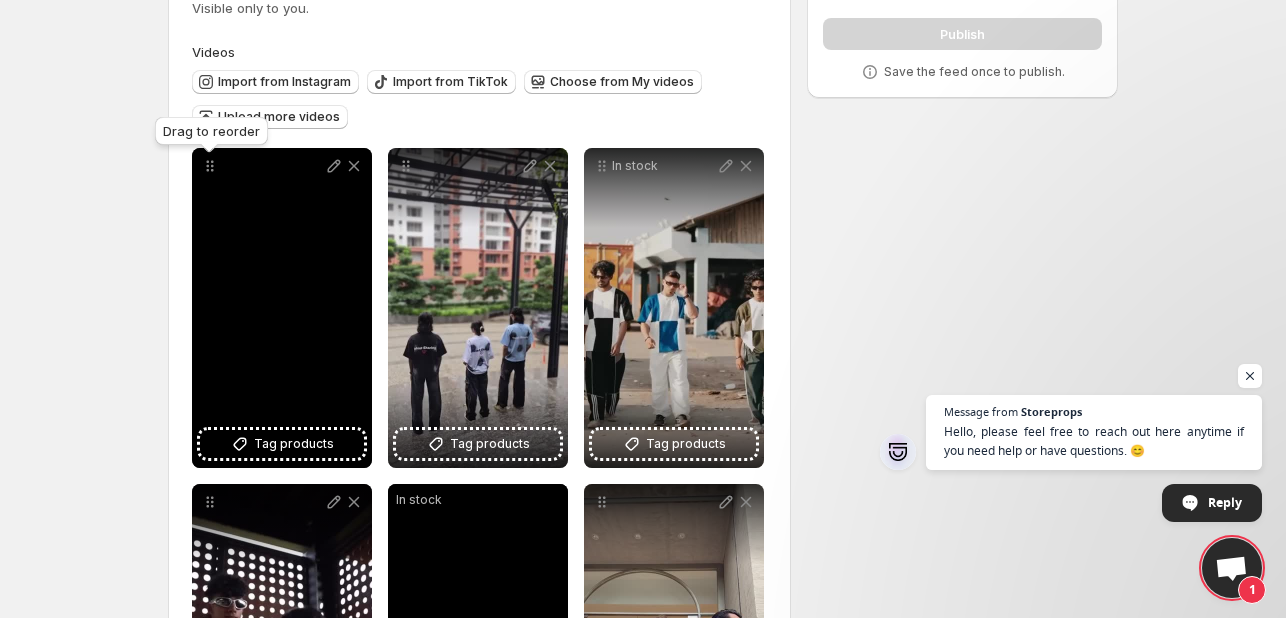 click 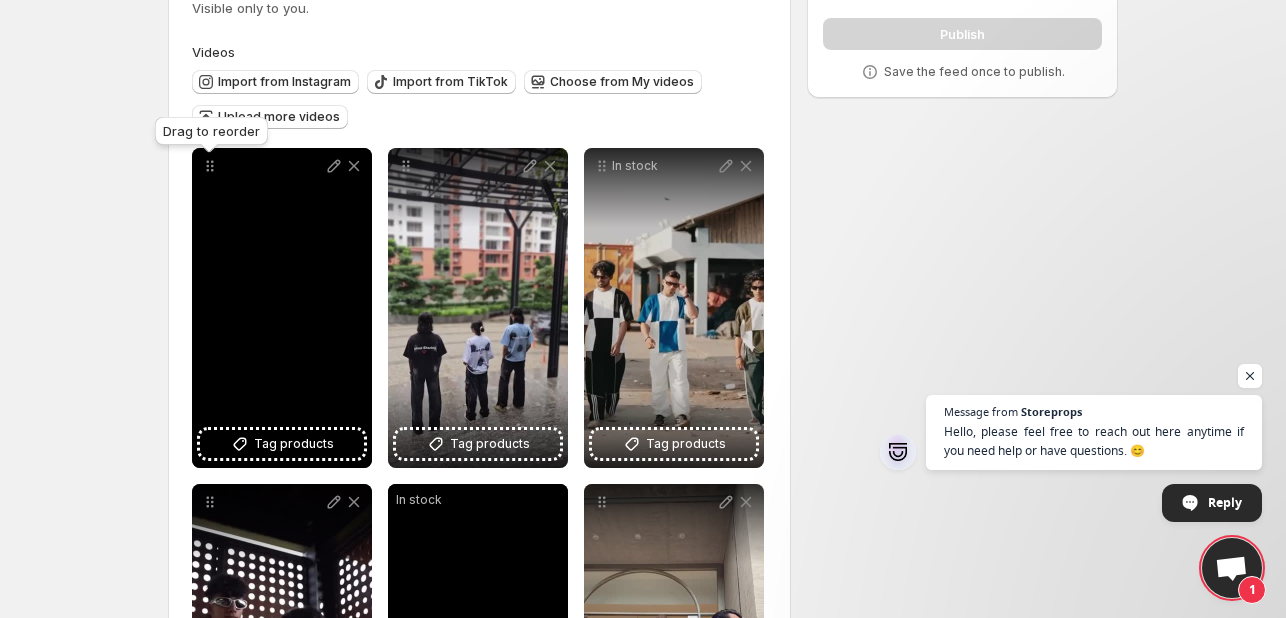 click 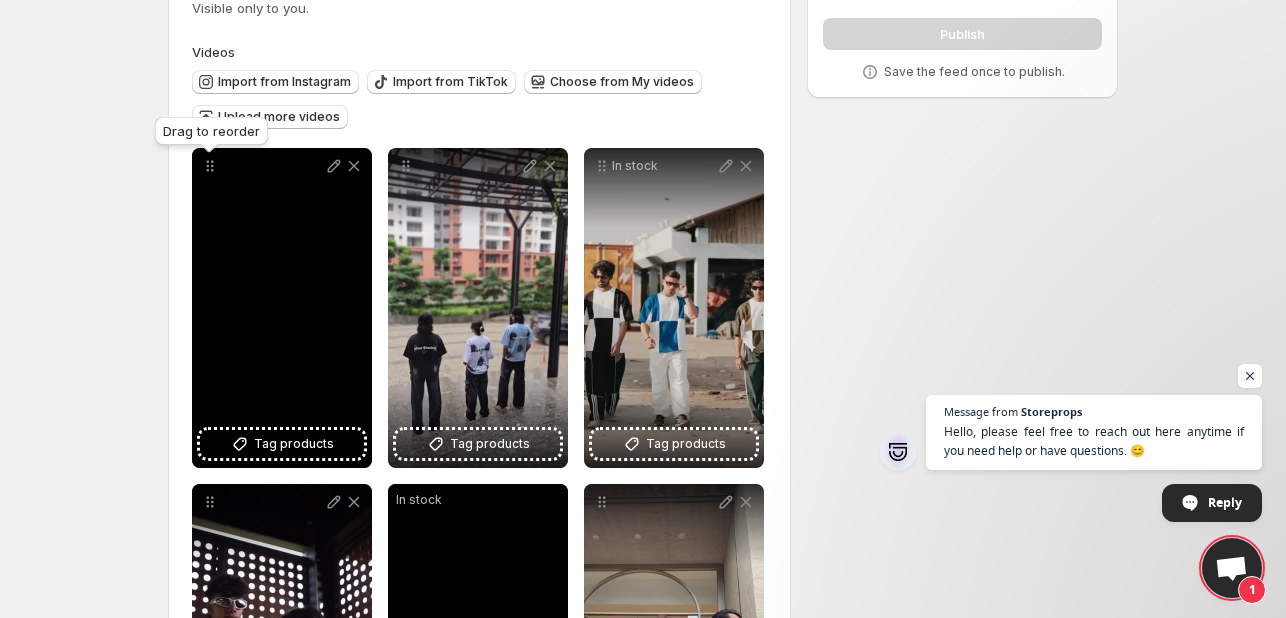 click 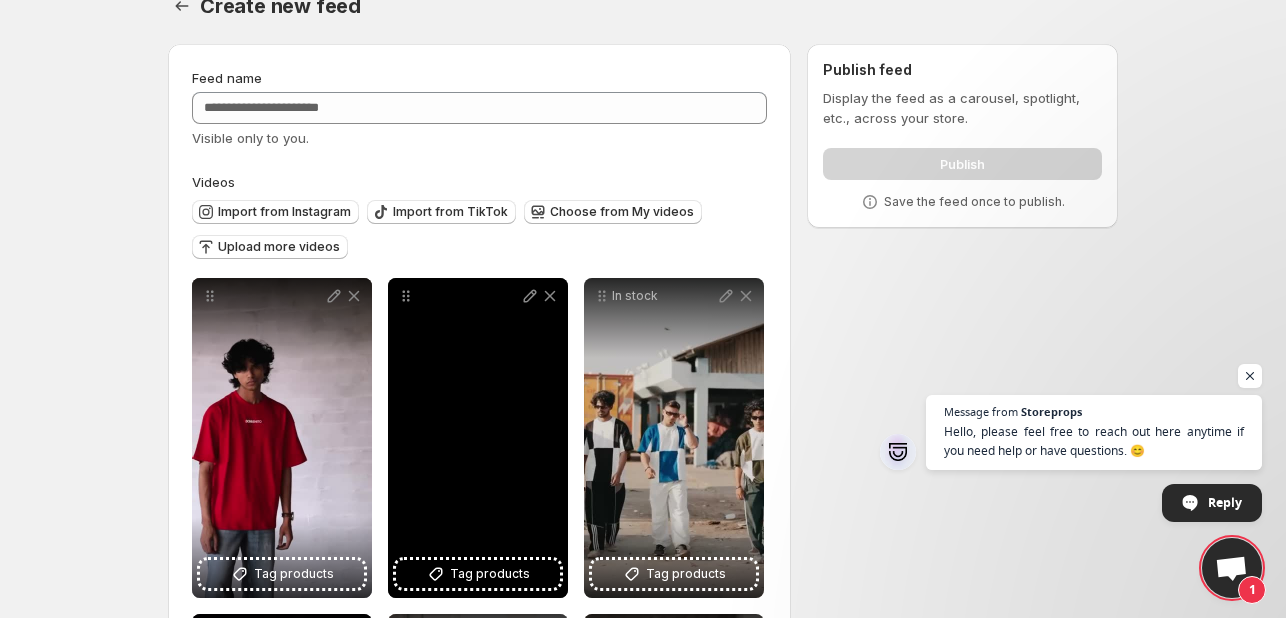 scroll, scrollTop: 29, scrollLeft: 0, axis: vertical 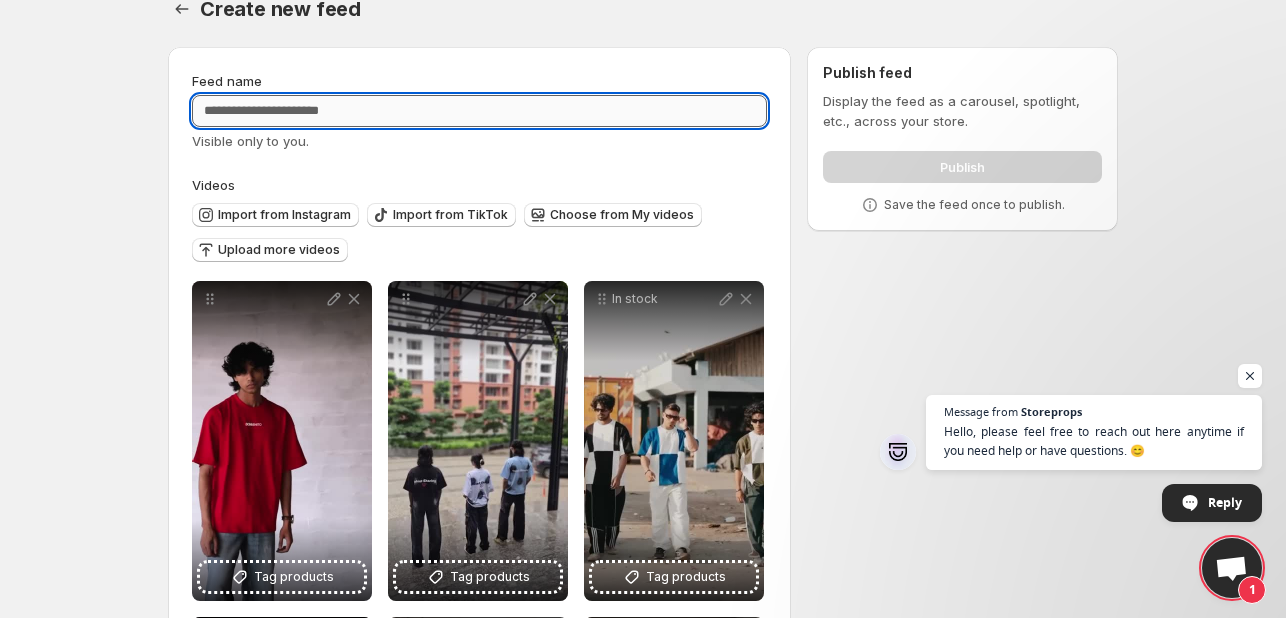 click on "Feed name" at bounding box center [479, 111] 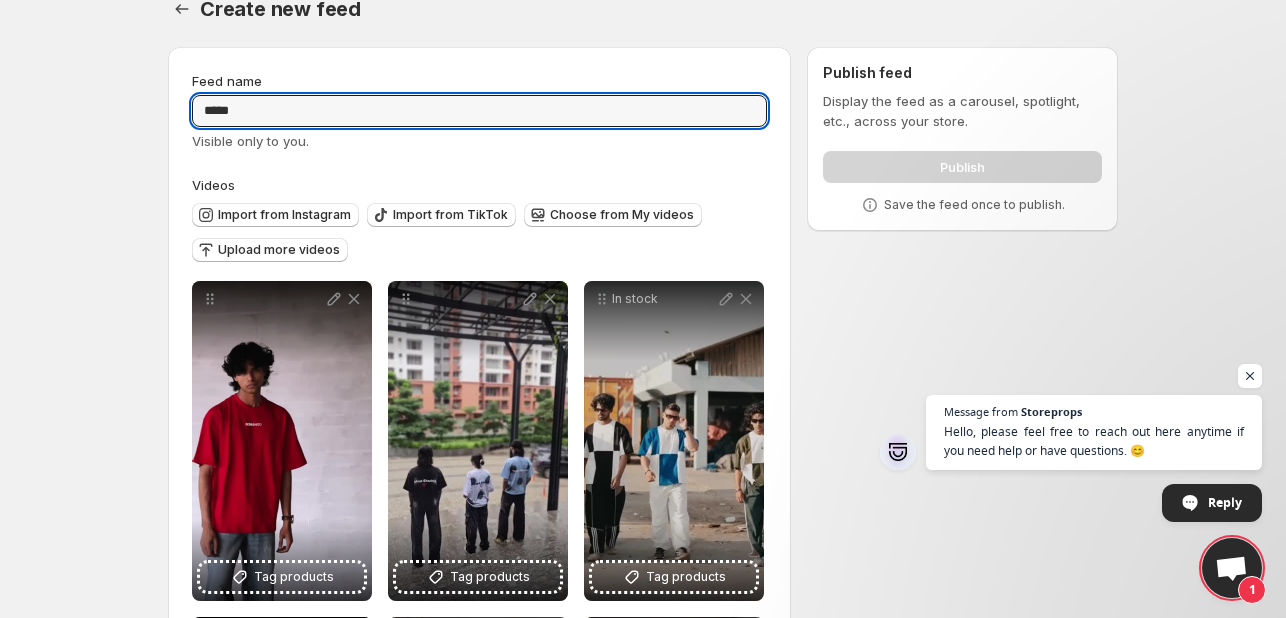 type on "*****" 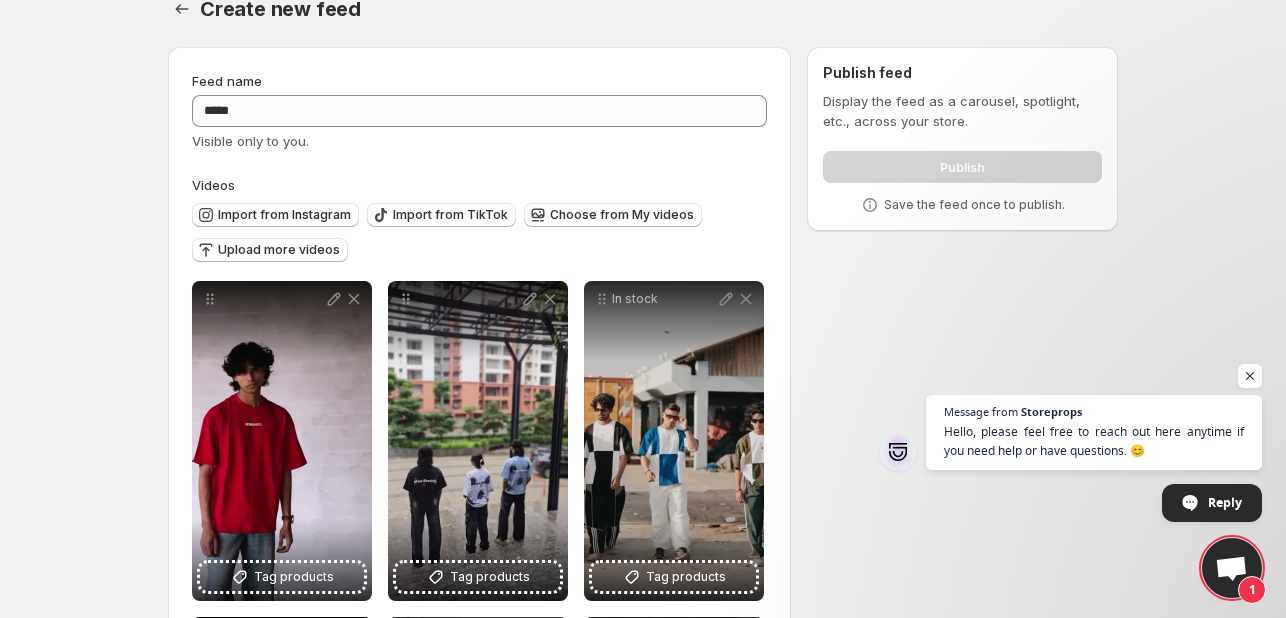 scroll, scrollTop: 0, scrollLeft: 0, axis: both 